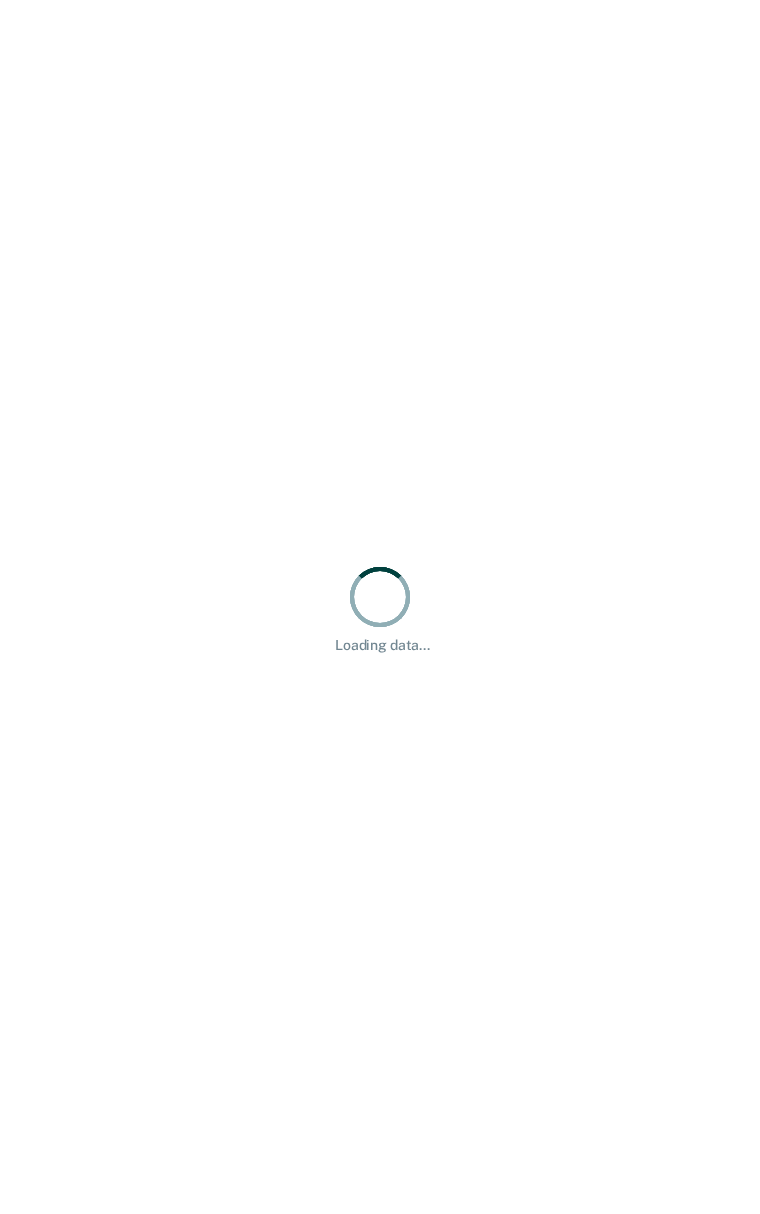 scroll, scrollTop: 0, scrollLeft: 0, axis: both 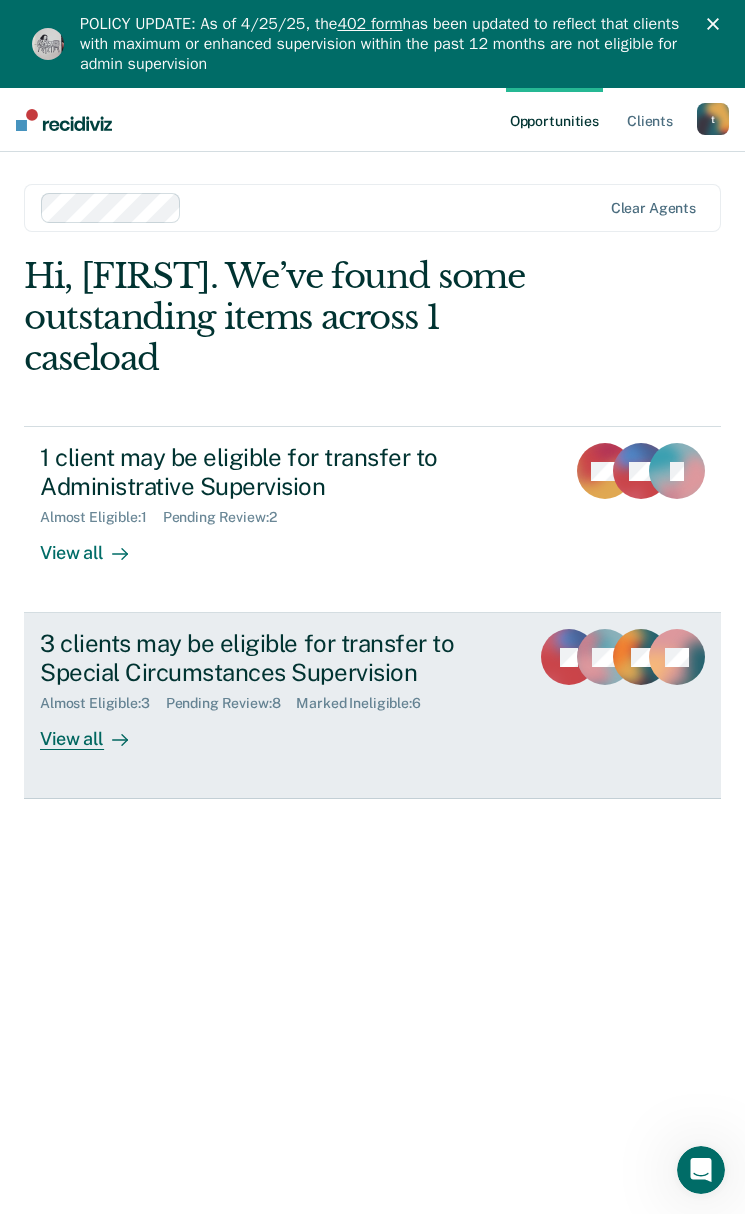 click on "3 clients may be eligible for transfer to Special Circumstances Supervision" at bounding box center [276, 658] 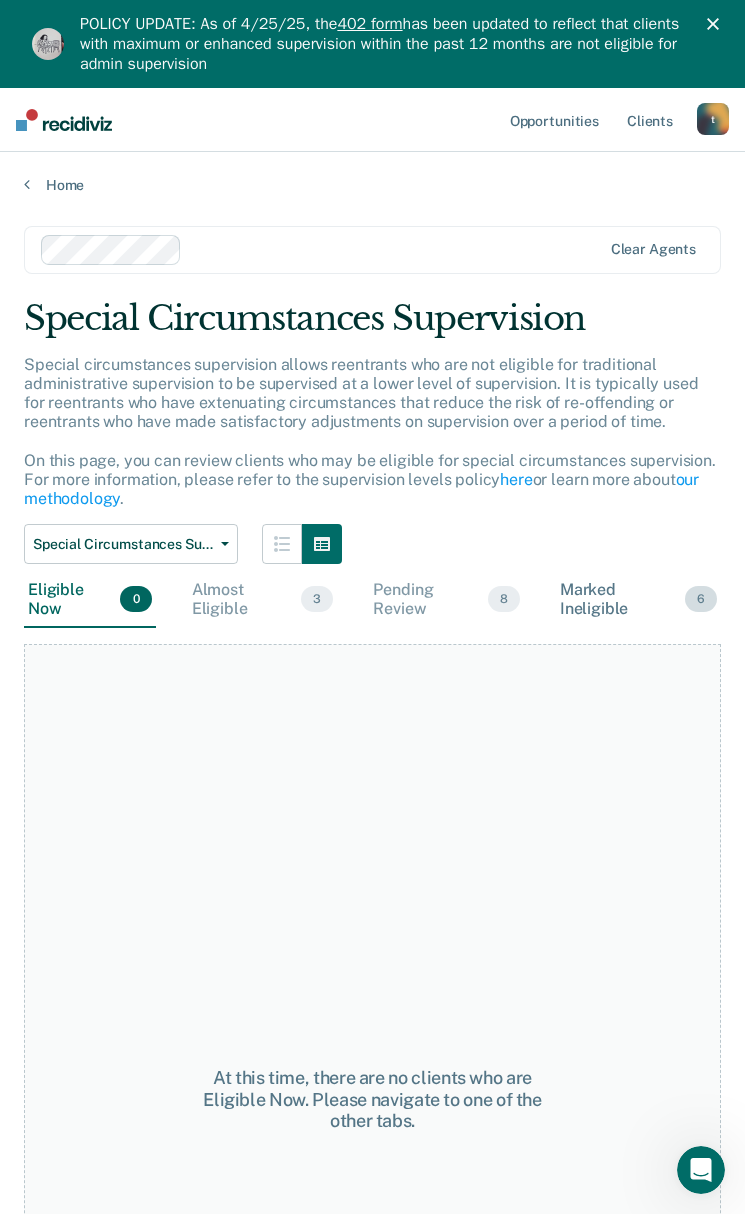 click on "Marked Ineligible 6" at bounding box center [638, 600] 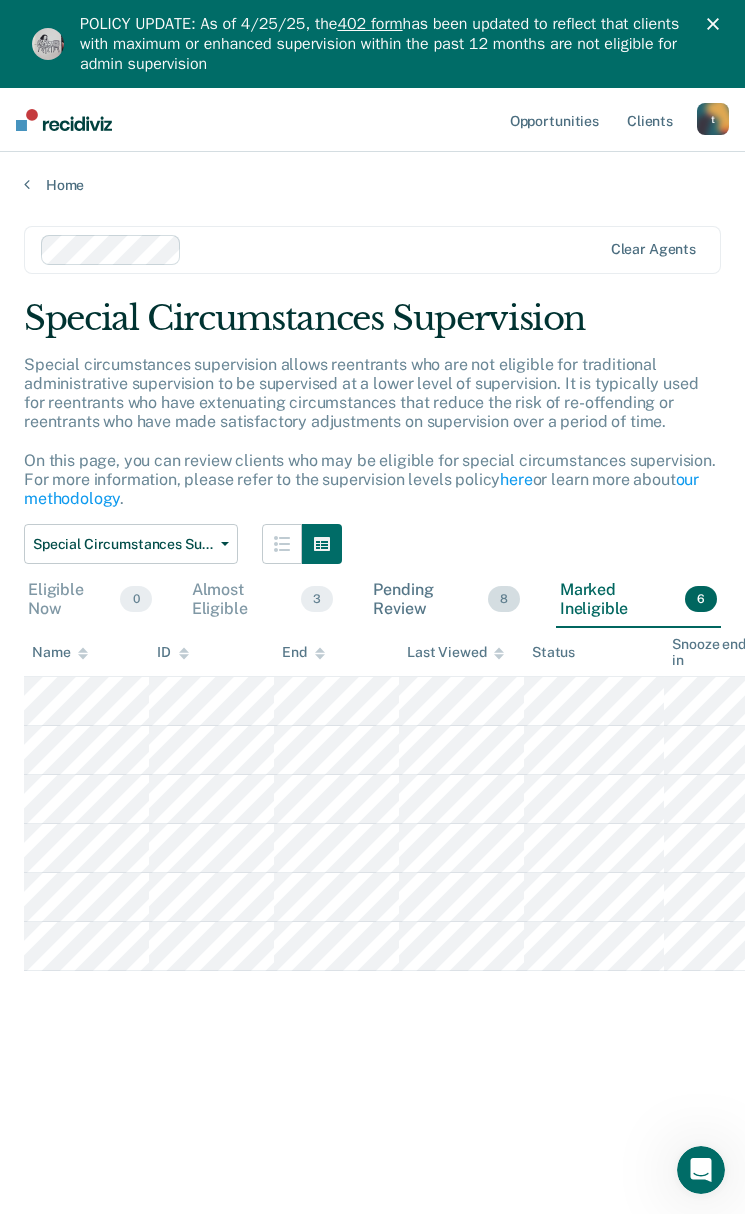 click on "Pending Review 8" at bounding box center [446, 600] 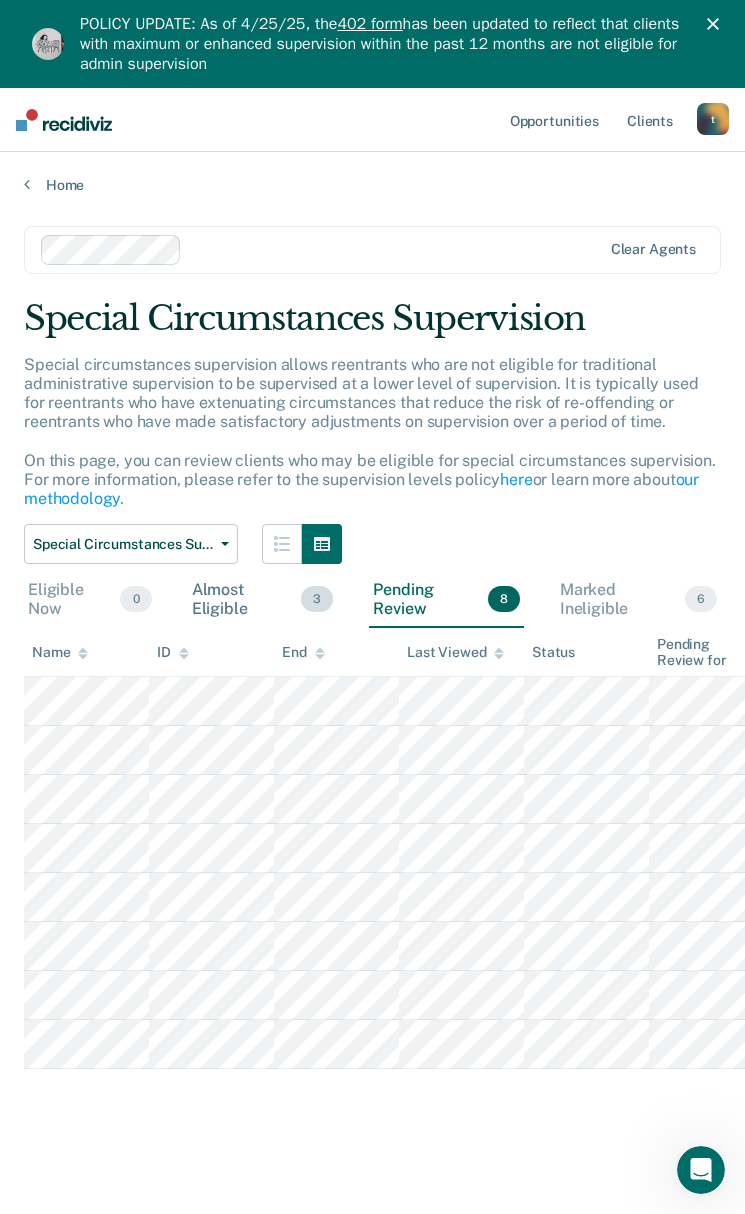 click on "Almost Eligible 3" at bounding box center [263, 600] 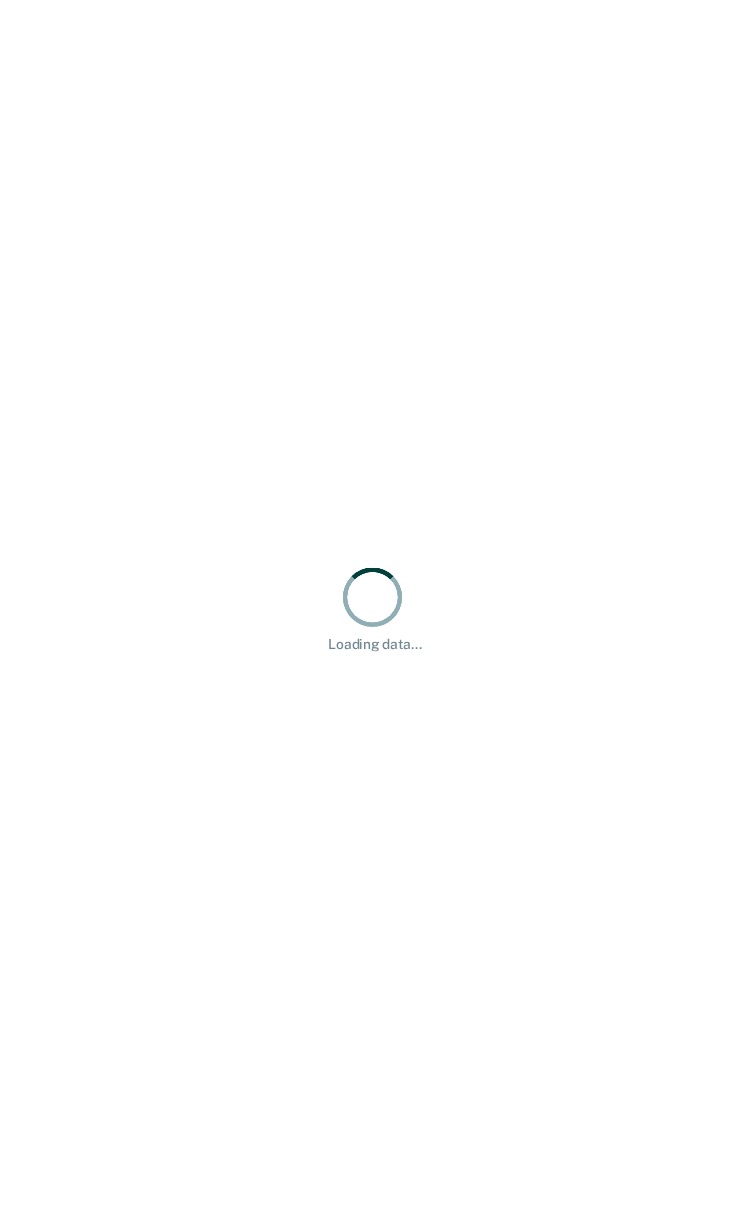 scroll, scrollTop: 0, scrollLeft: 0, axis: both 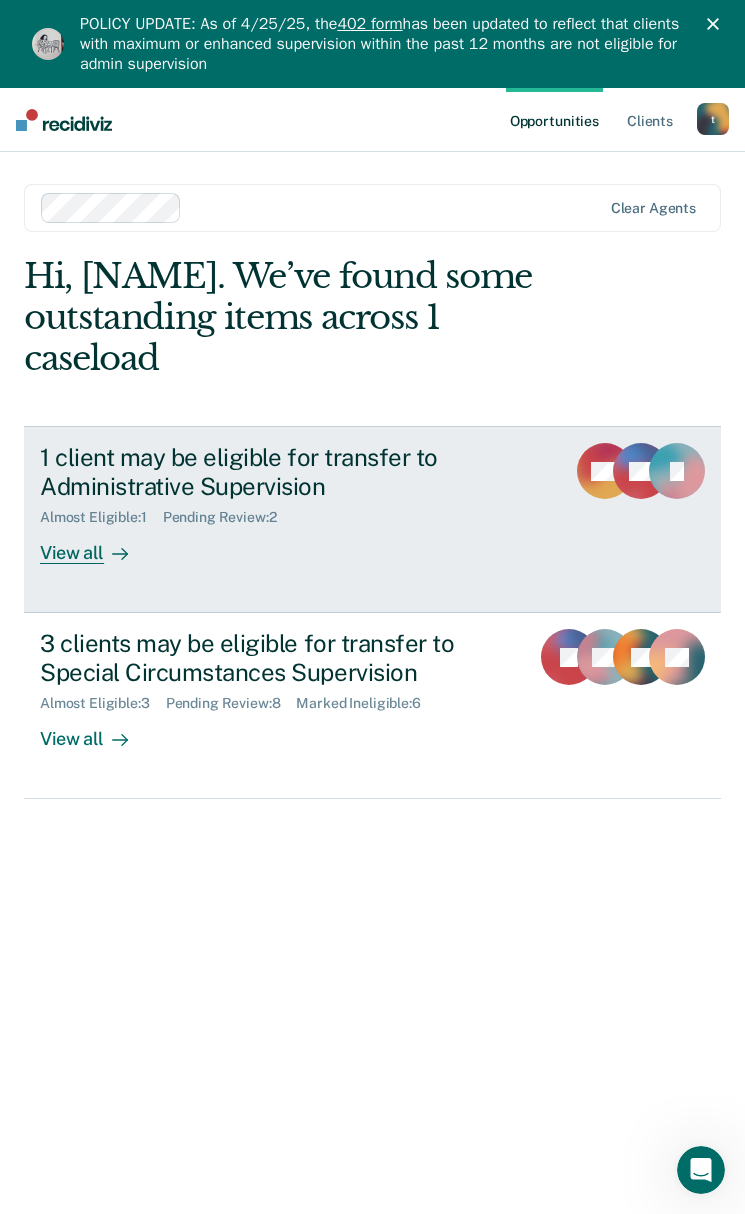 click on "1 client may be eligible for transfer to Administrative Supervision" at bounding box center [294, 472] 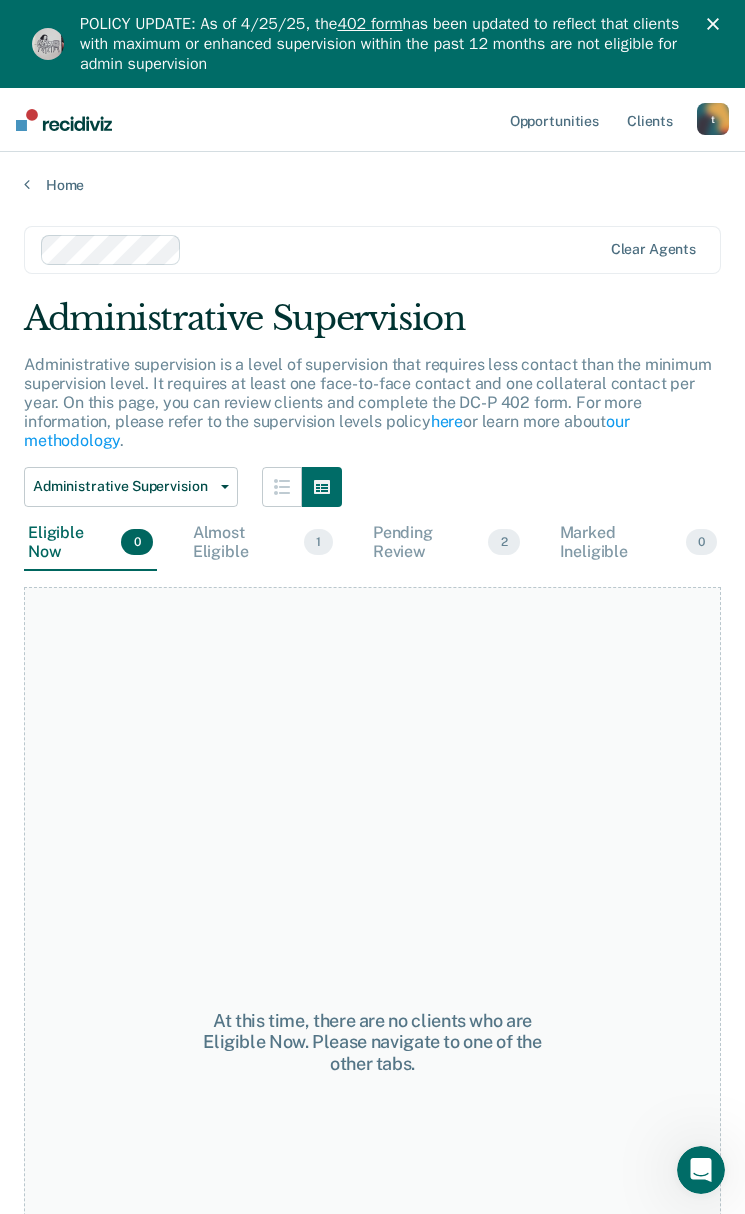scroll, scrollTop: 8, scrollLeft: 0, axis: vertical 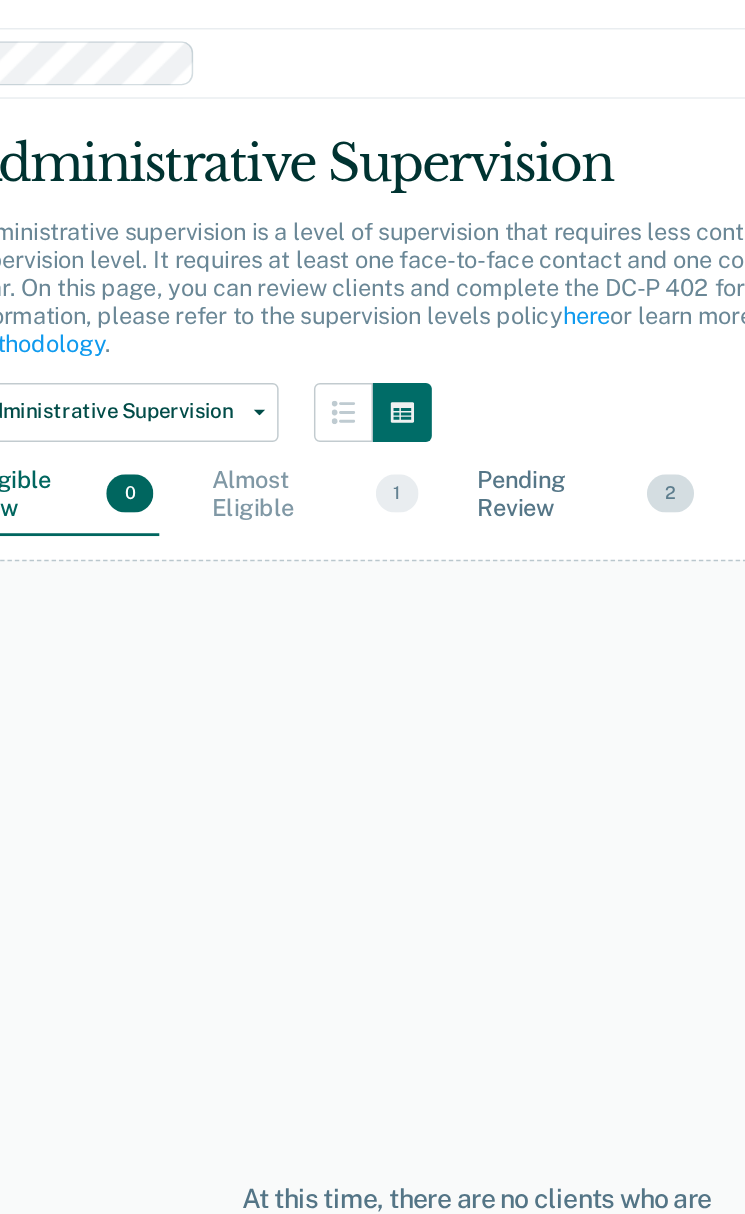 click on "Pending Review 2" at bounding box center (446, 535) 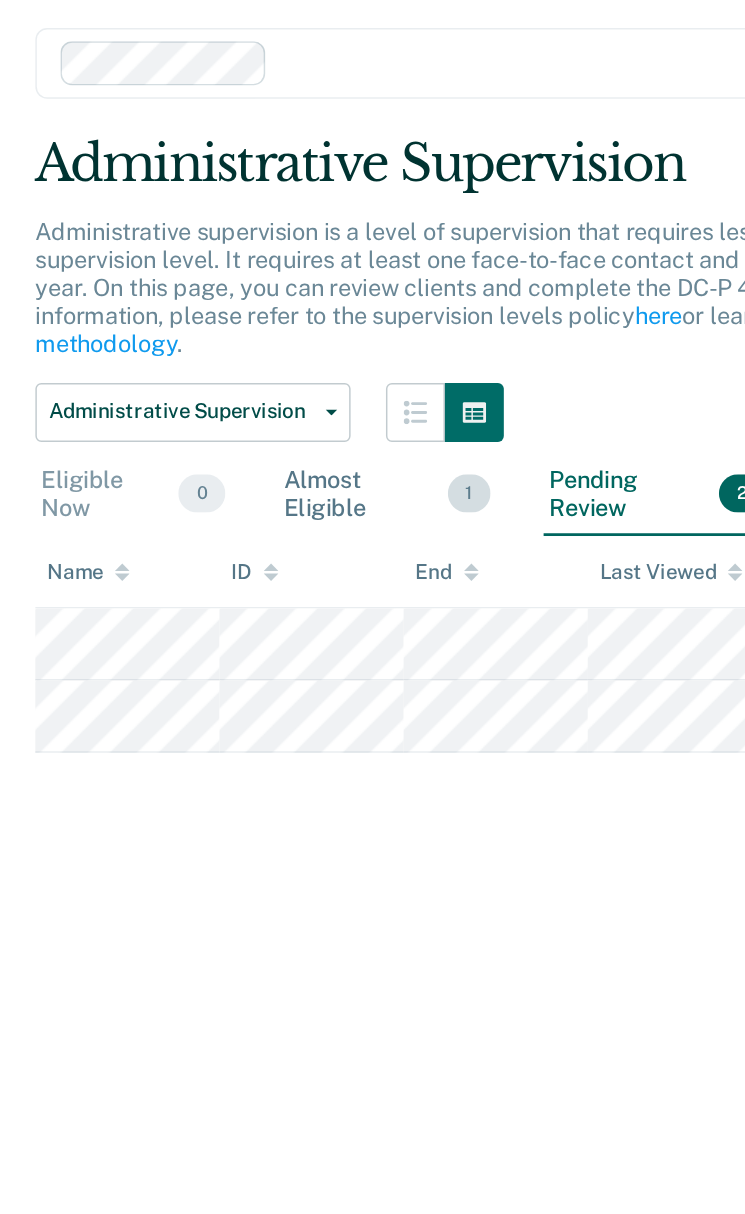 click on "Almost Eligible 1" at bounding box center [263, 535] 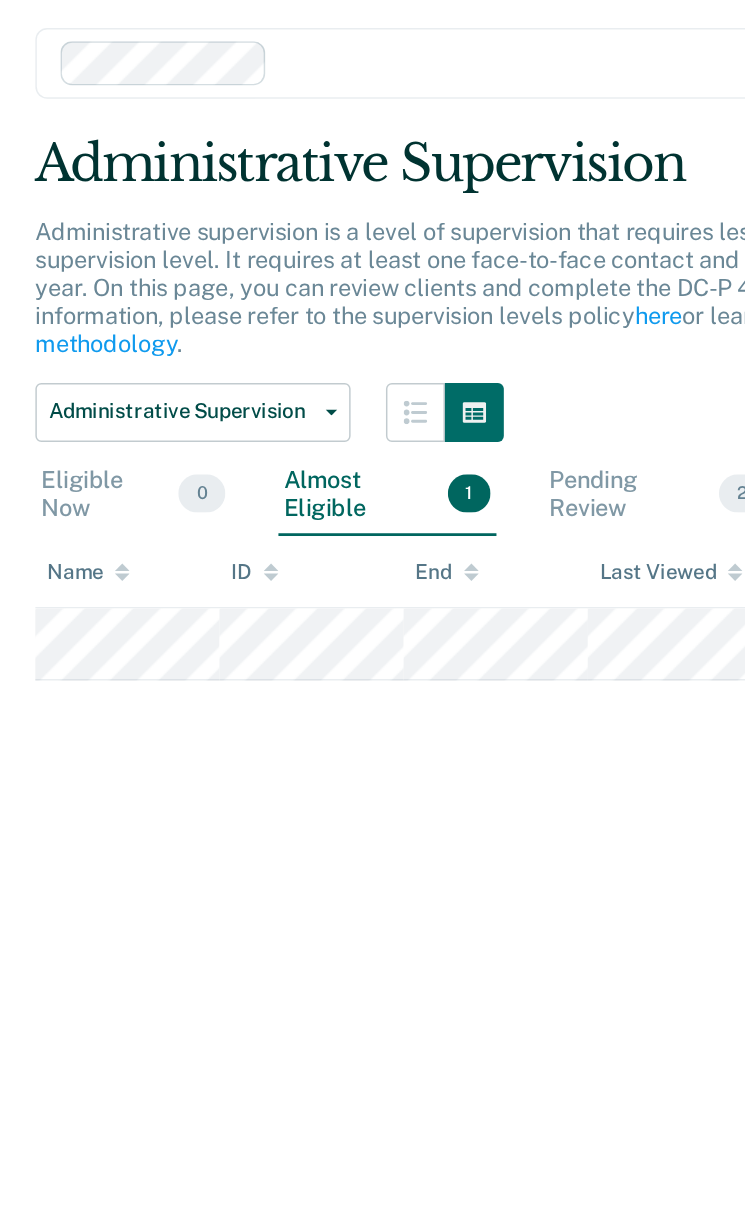 click on "Almost Eligible 1" at bounding box center (263, 535) 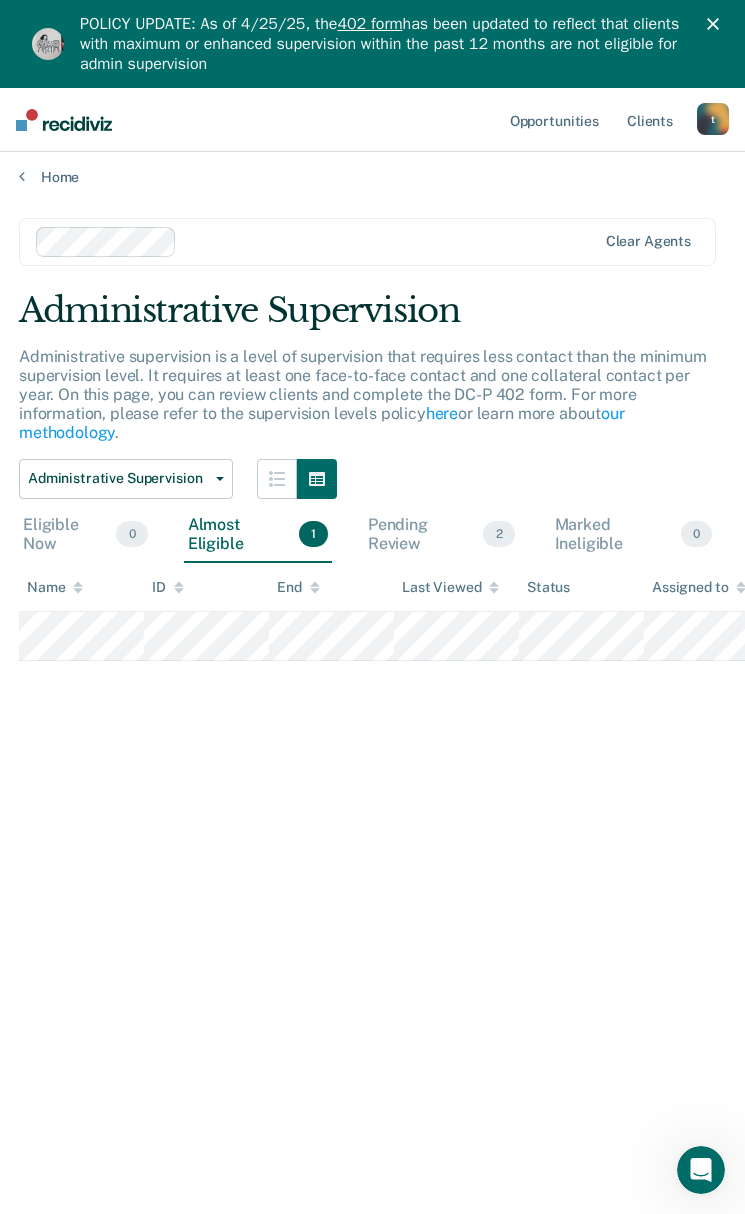 scroll, scrollTop: 0, scrollLeft: 5, axis: horizontal 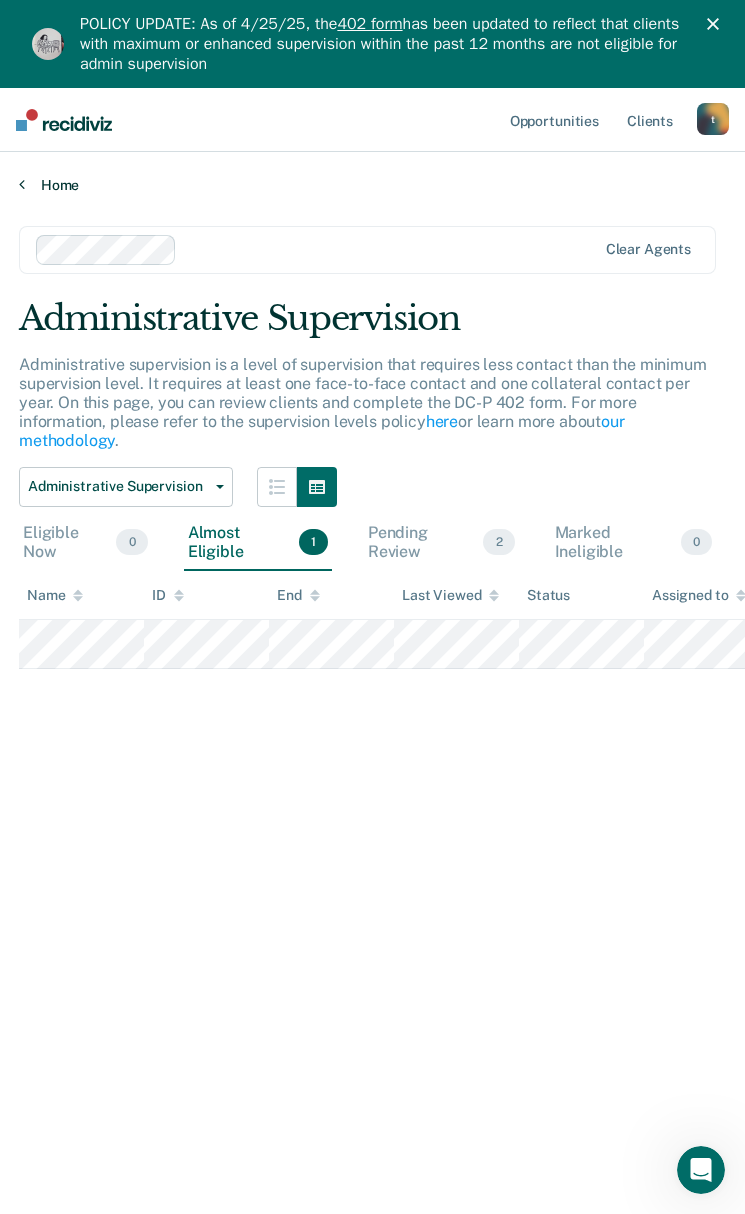 click at bounding box center (22, 184) 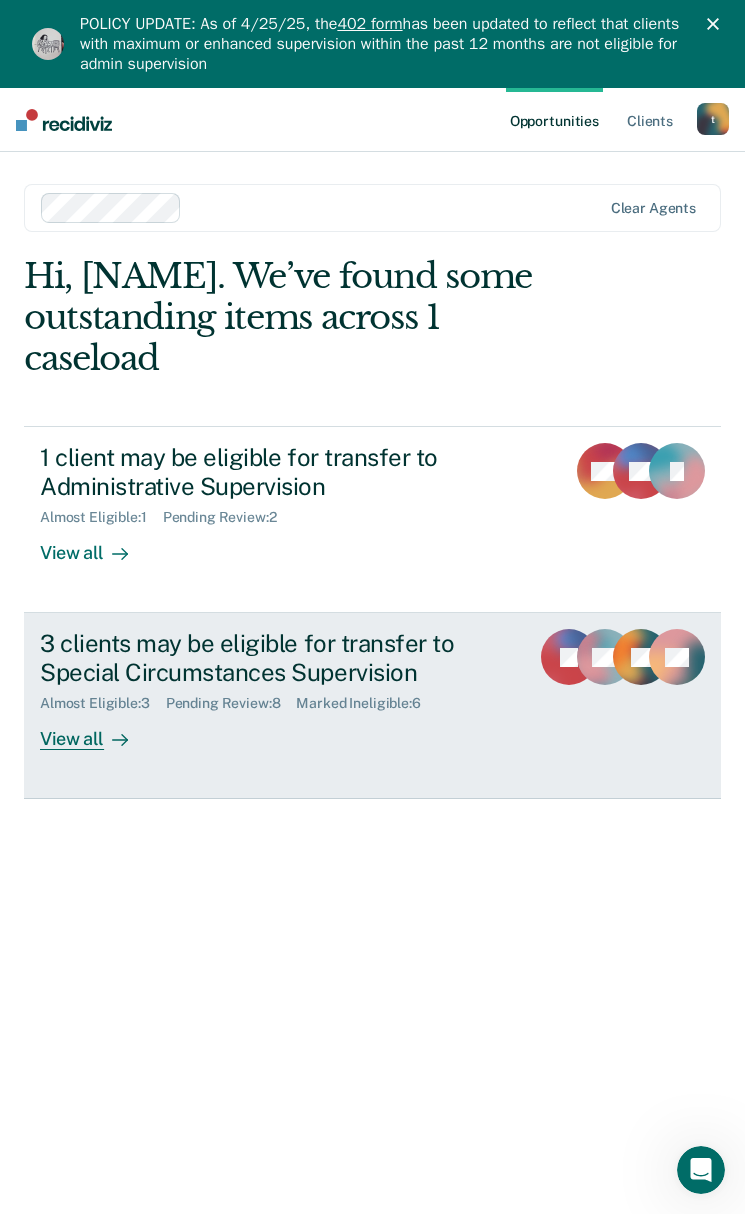 click on "3 clients may be eligible for transfer to Special Circumstances Supervision" at bounding box center [276, 658] 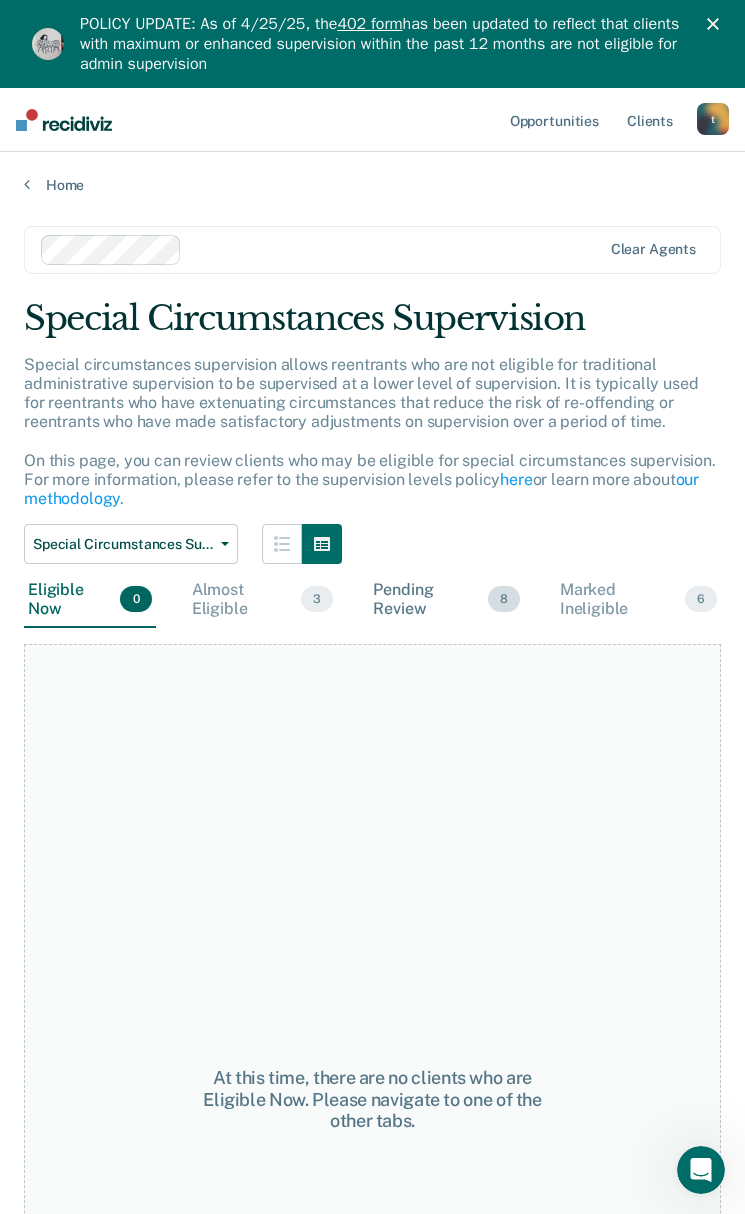 click on "Pending Review 8" at bounding box center [446, 600] 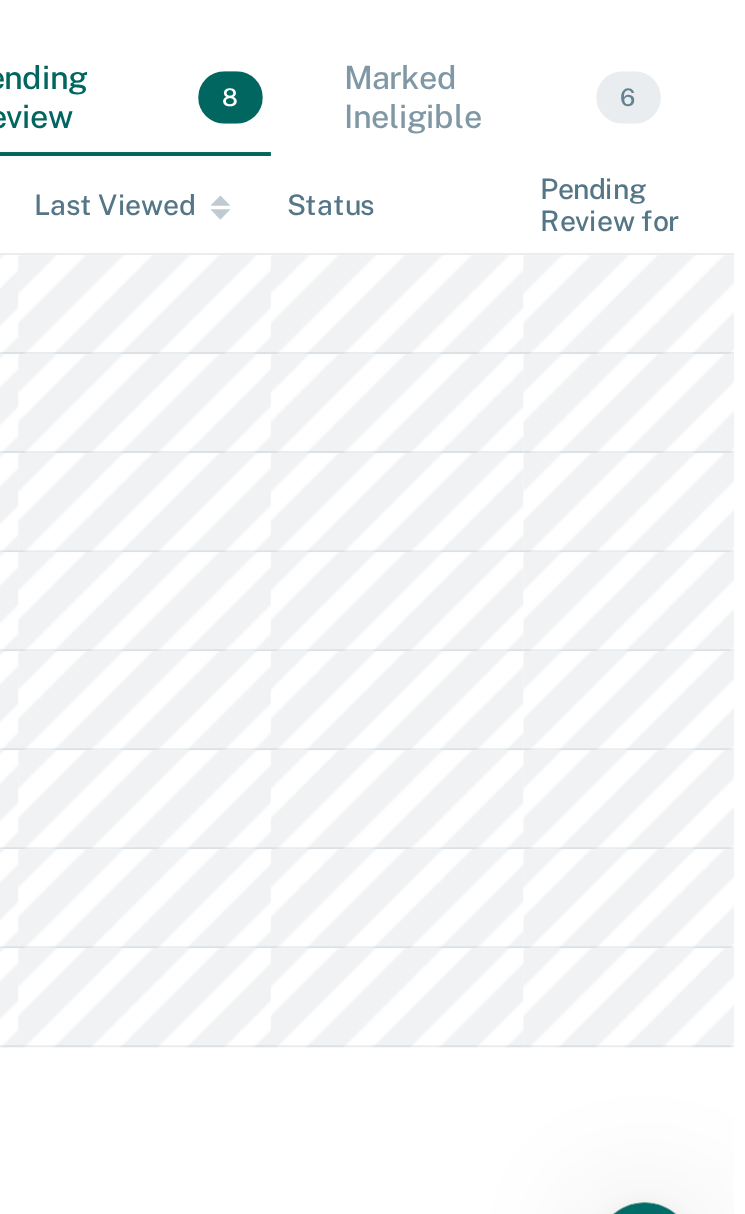 scroll, scrollTop: 0, scrollLeft: 12, axis: horizontal 